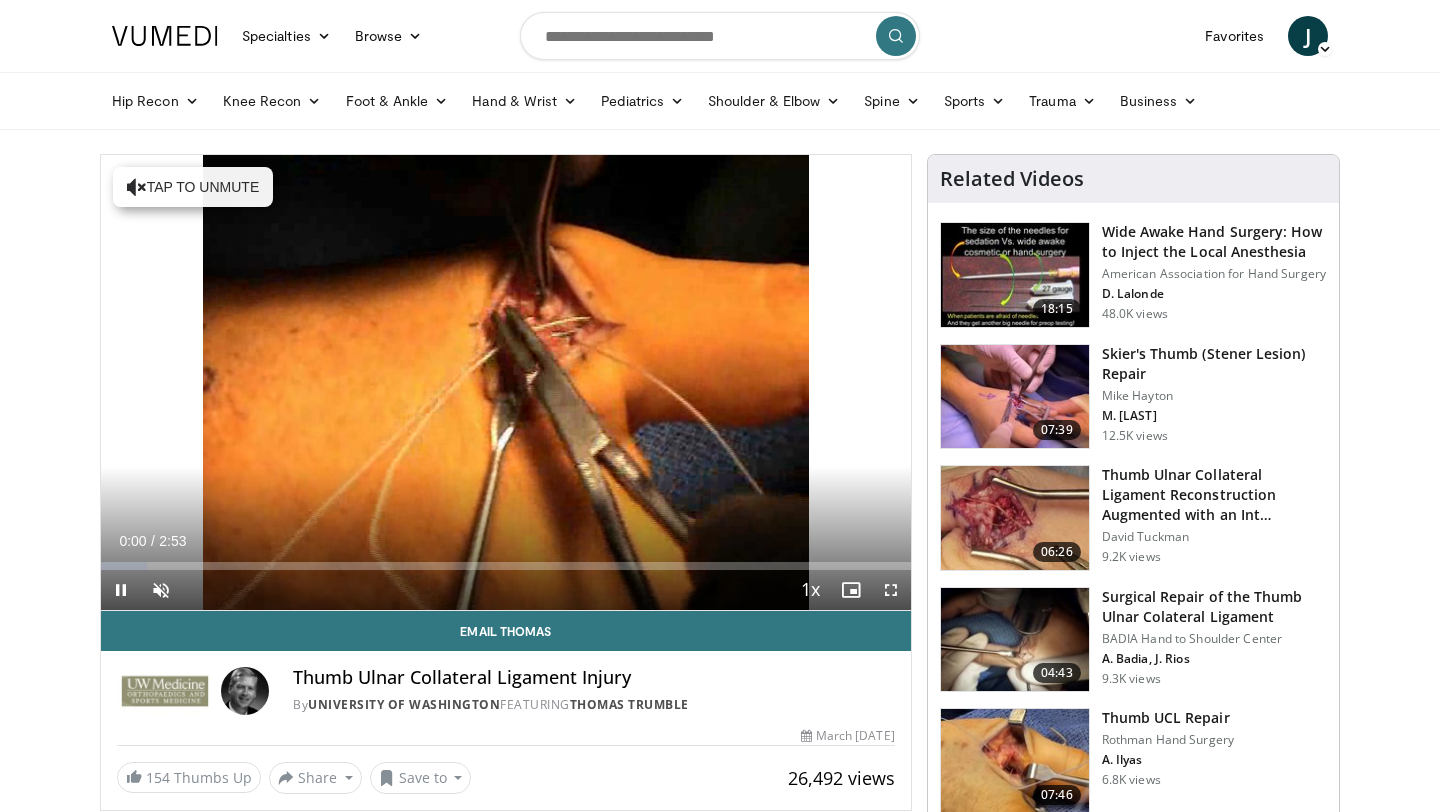 scroll, scrollTop: 0, scrollLeft: 0, axis: both 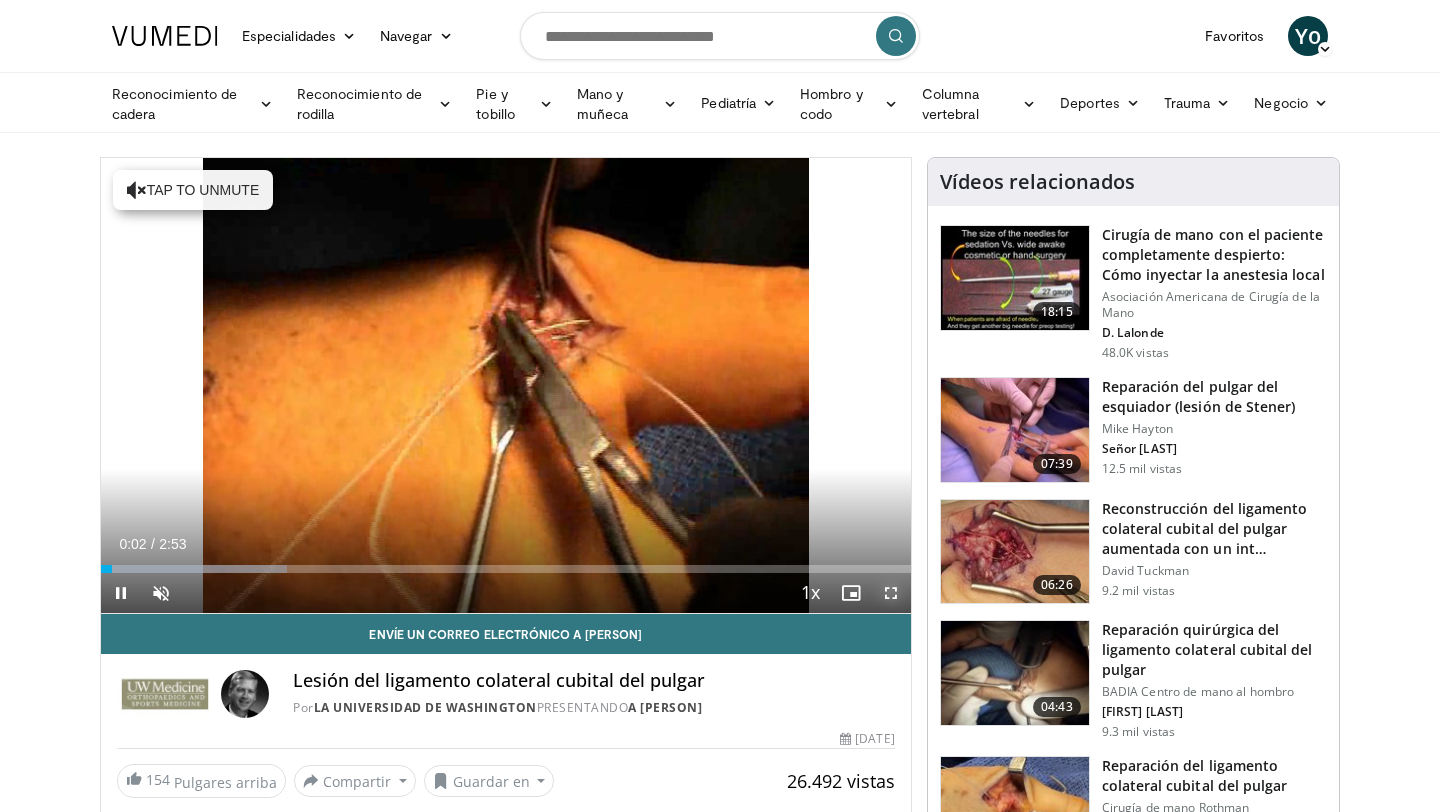 click at bounding box center [891, 593] 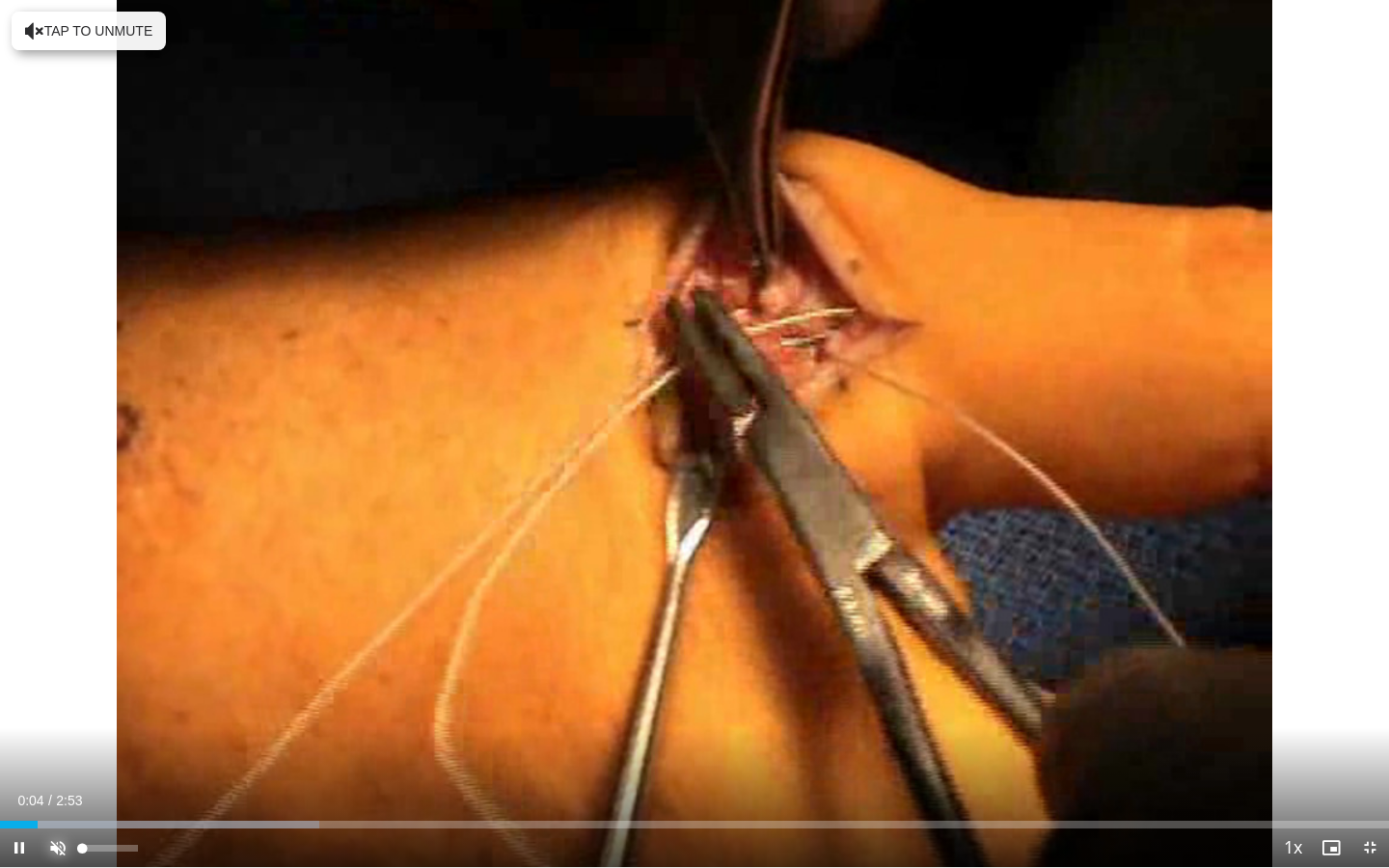 click at bounding box center [58, 848] 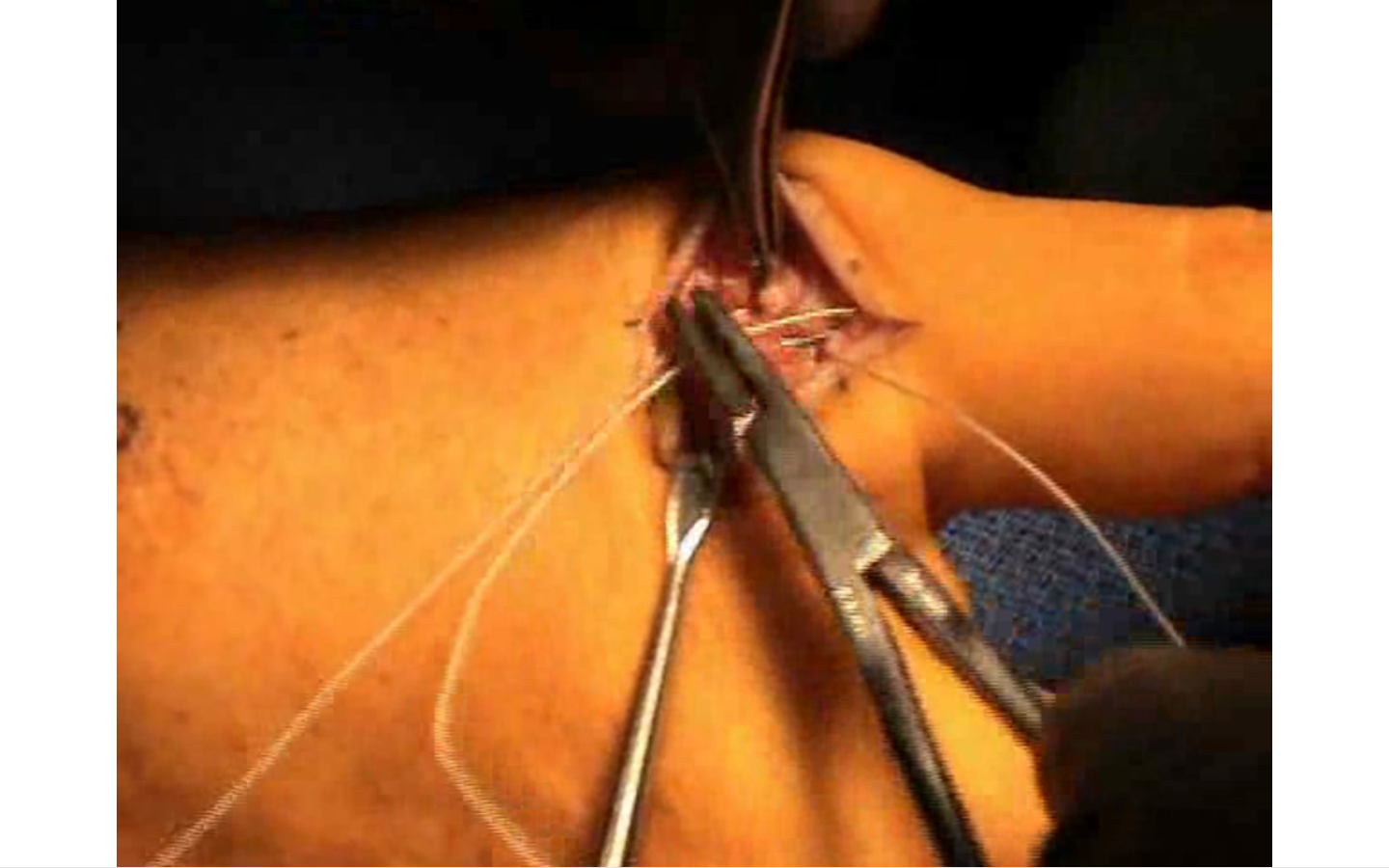 click on "10 seconds
Tap to unmute" at bounding box center (694, 433) 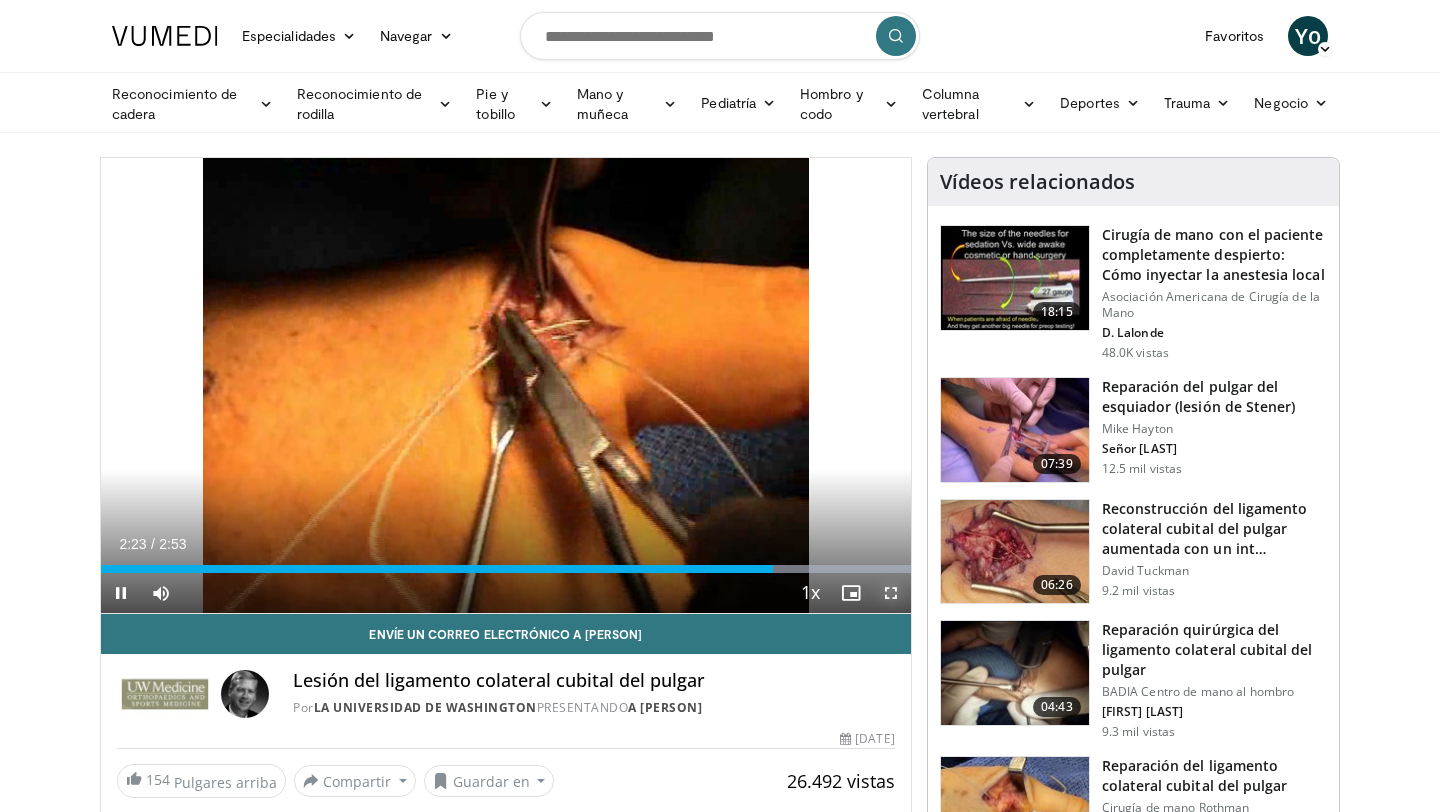click at bounding box center [891, 593] 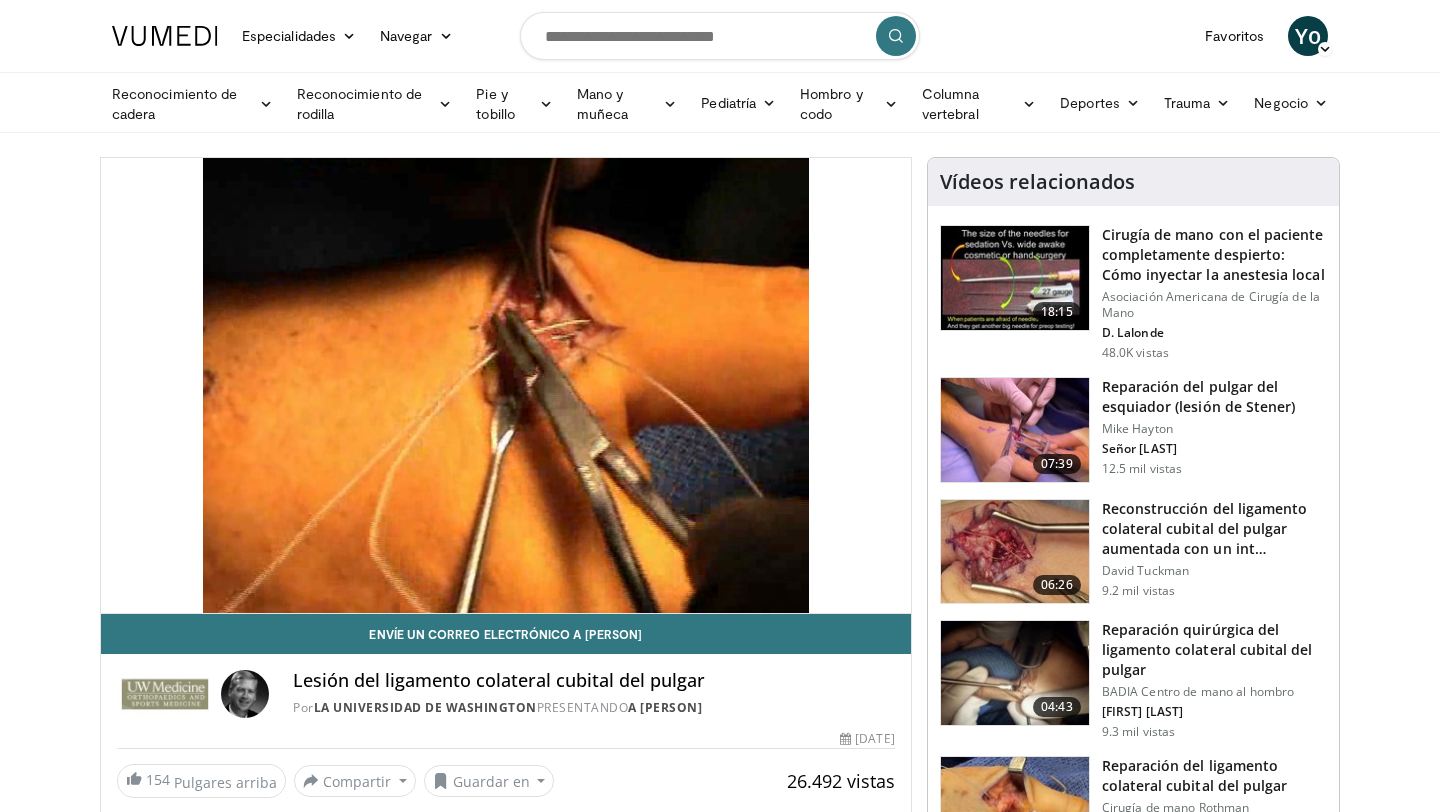 click at bounding box center [1015, 430] 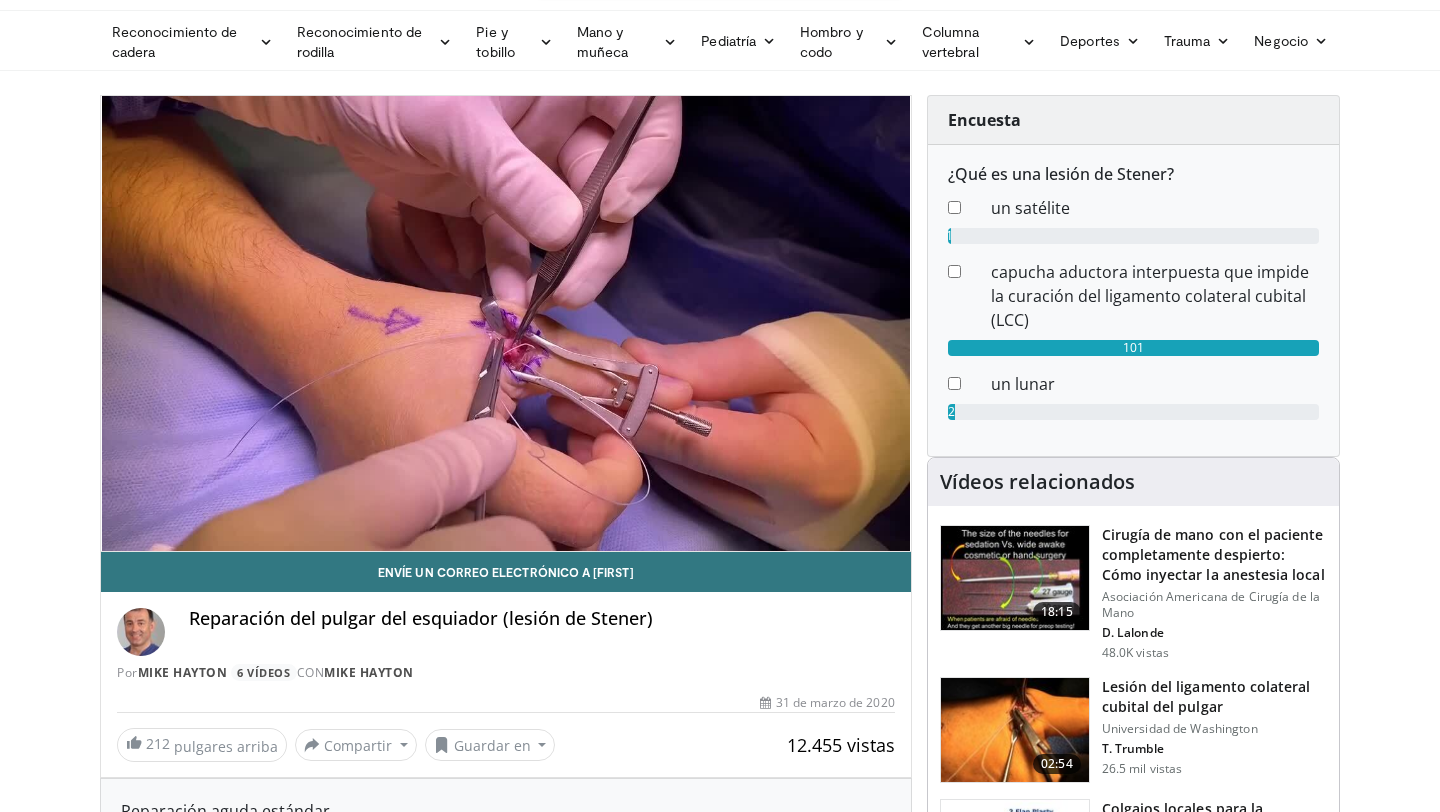 scroll, scrollTop: 59, scrollLeft: 0, axis: vertical 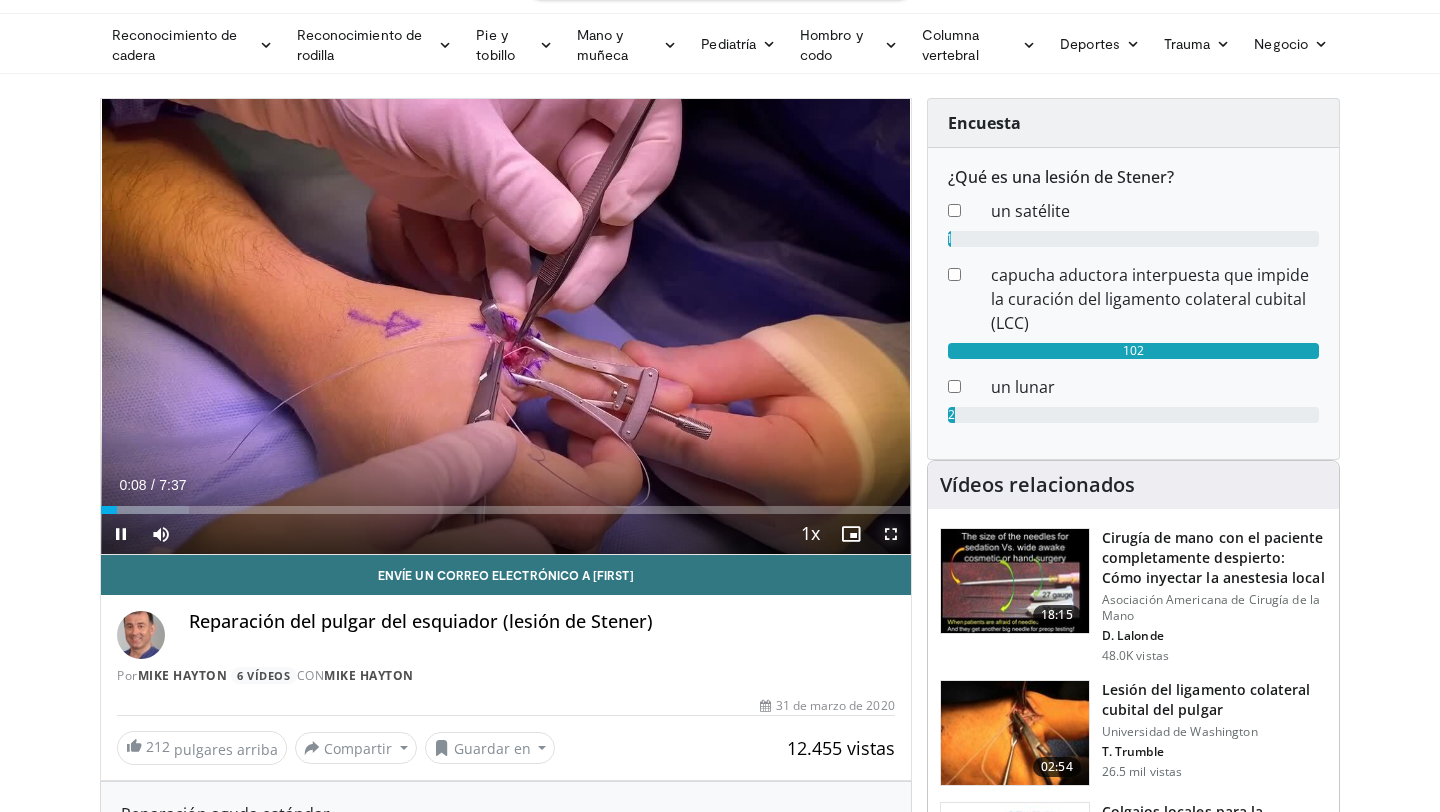 click at bounding box center (891, 534) 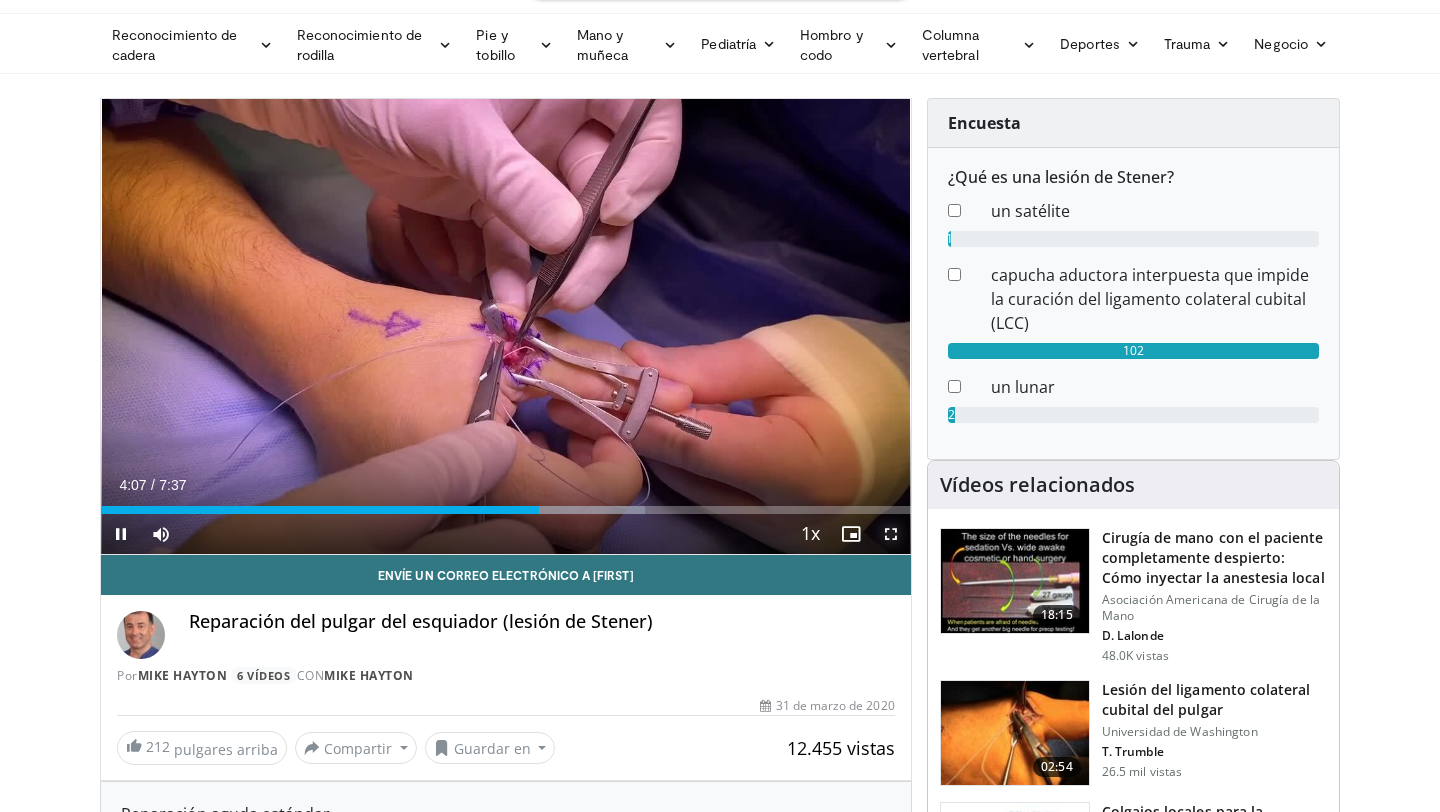 click at bounding box center [891, 534] 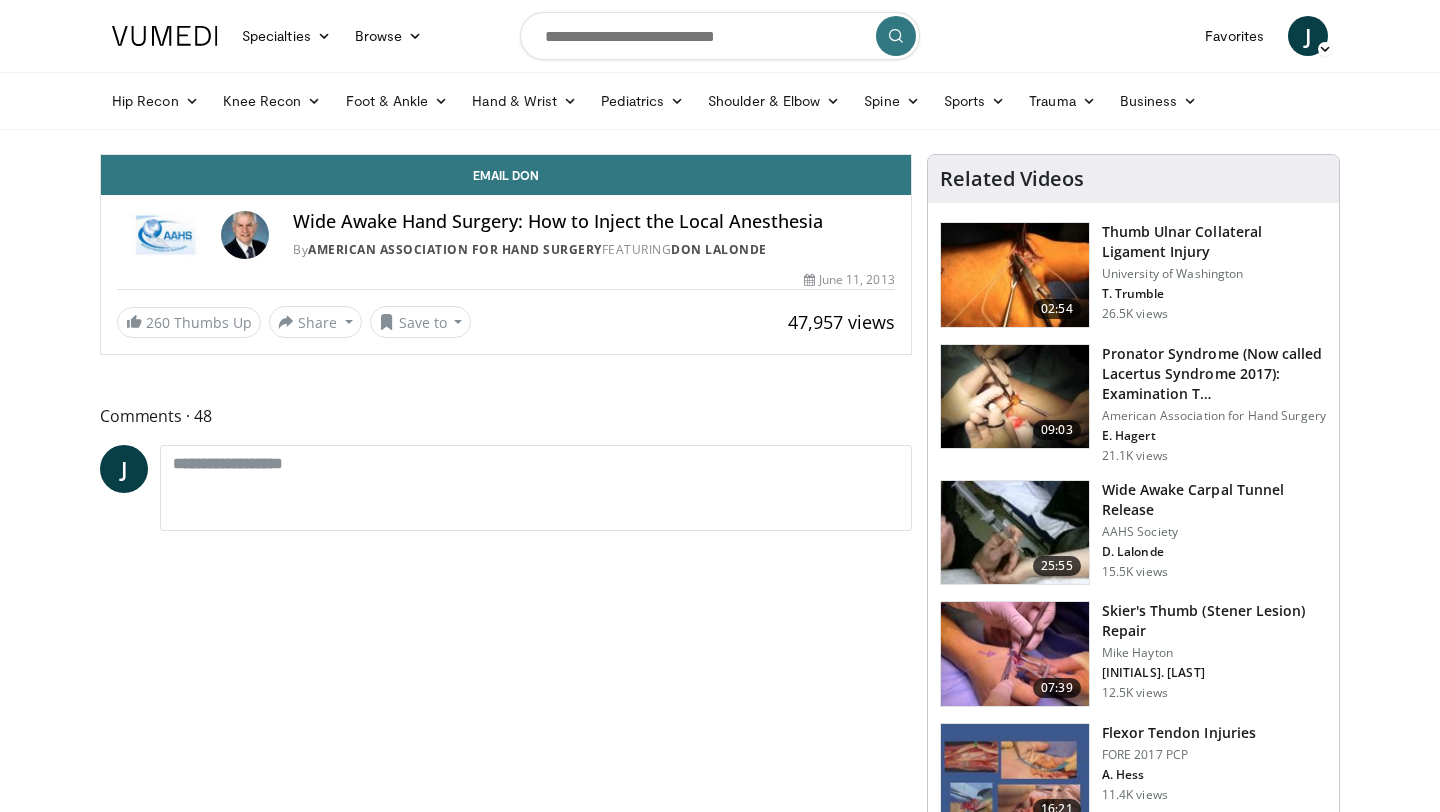 scroll, scrollTop: 0, scrollLeft: 0, axis: both 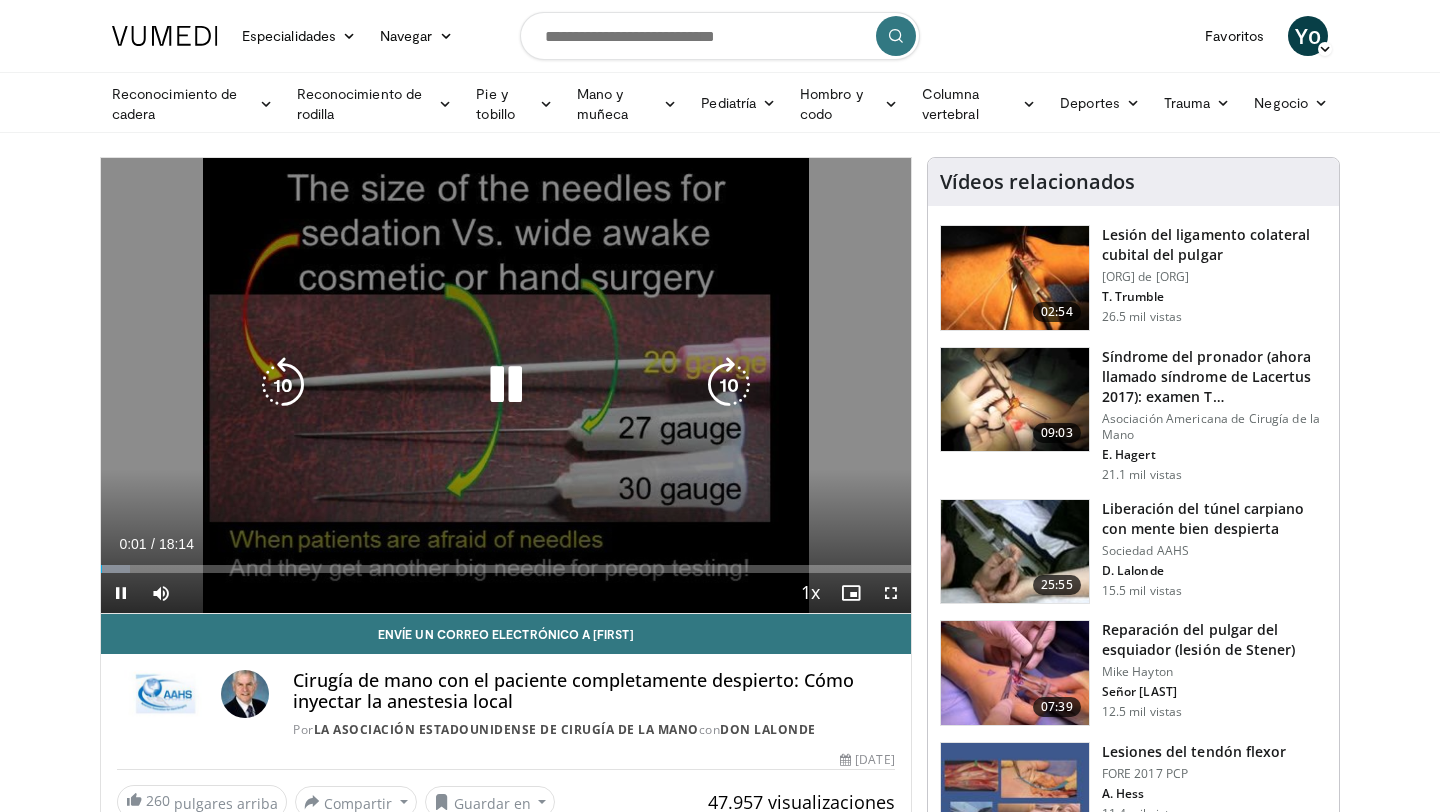 click at bounding box center [506, 385] 